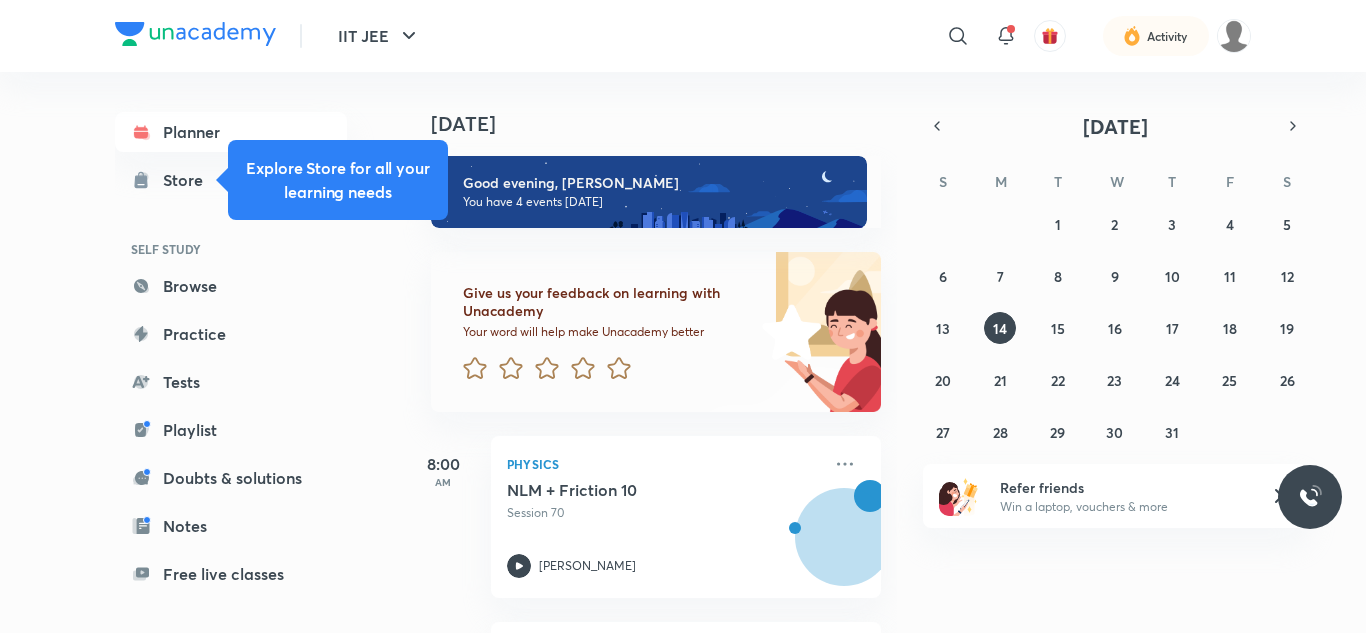 scroll, scrollTop: 0, scrollLeft: 0, axis: both 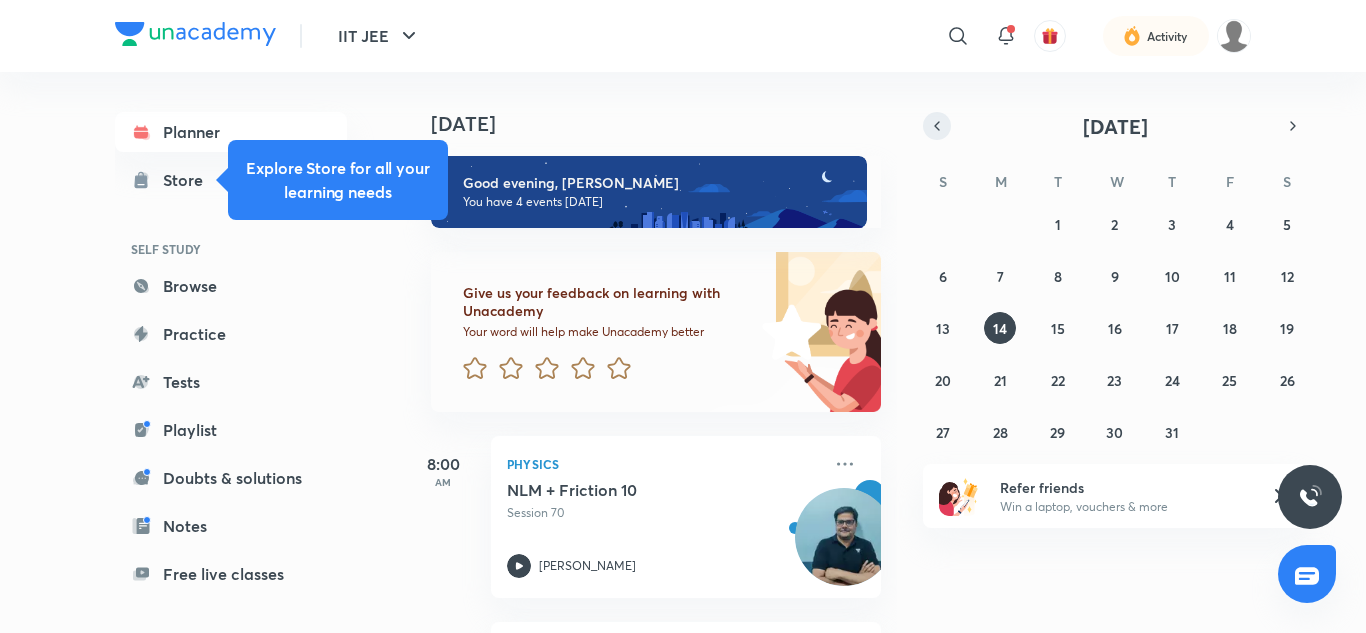 click at bounding box center (937, 126) 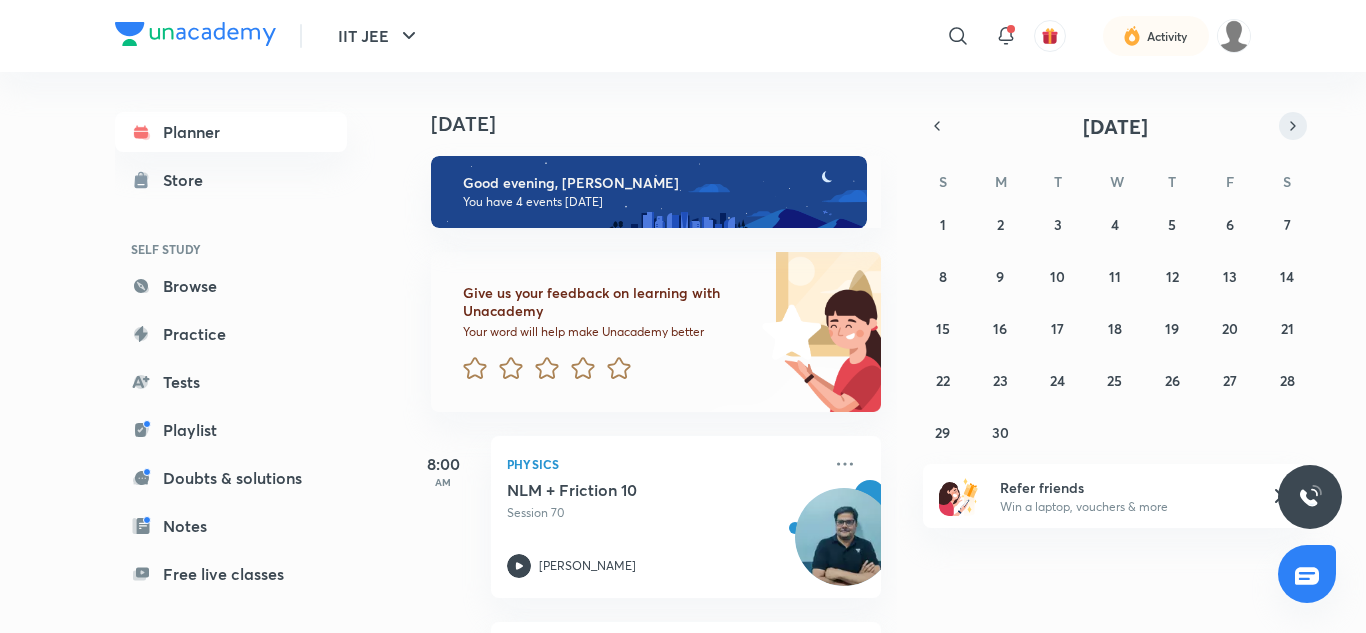 click 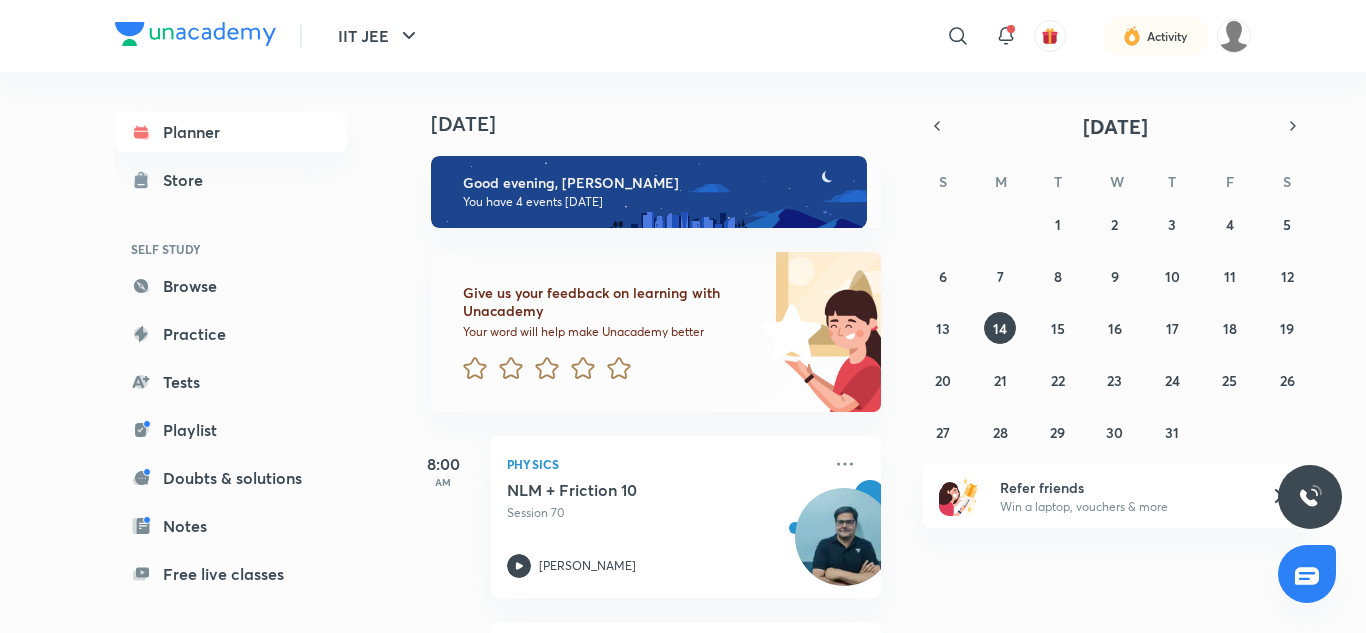 click on "[DATE]" at bounding box center (652, 104) 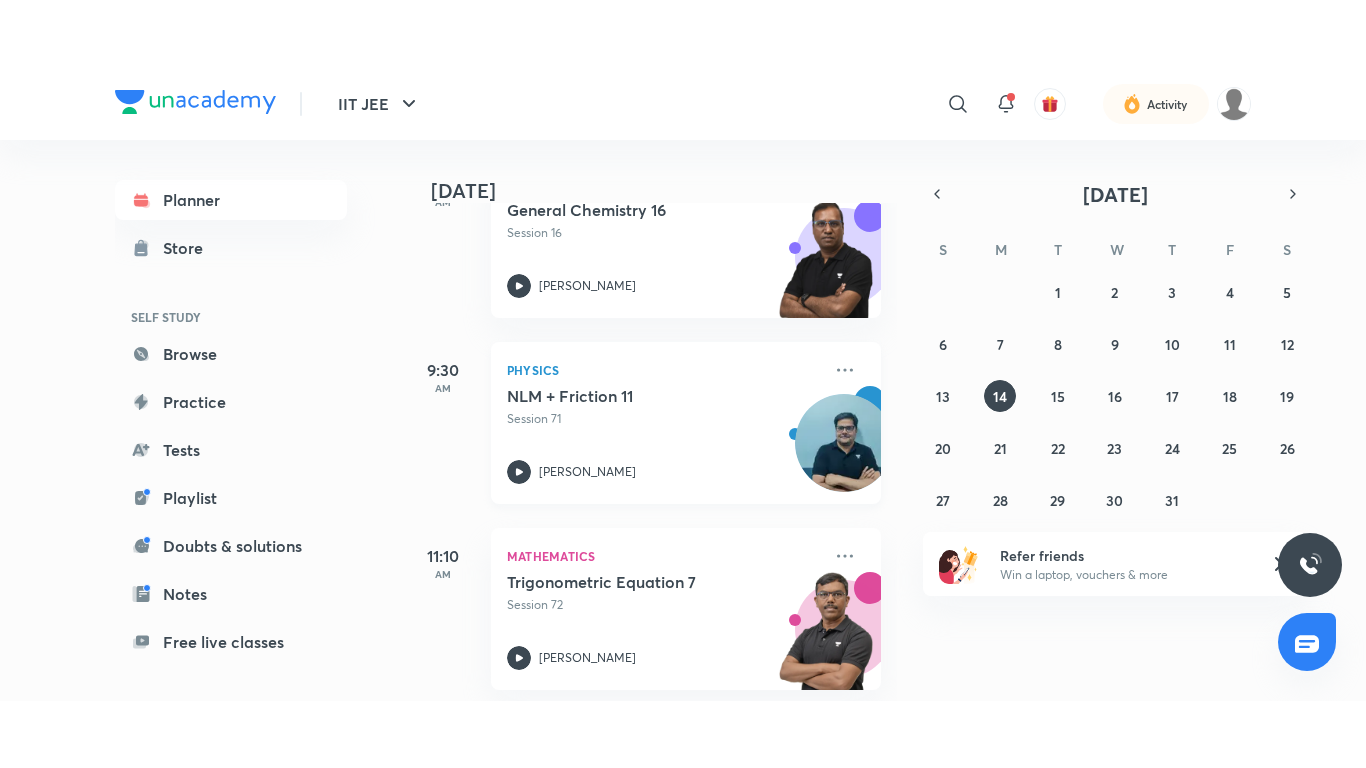 scroll, scrollTop: 554, scrollLeft: 0, axis: vertical 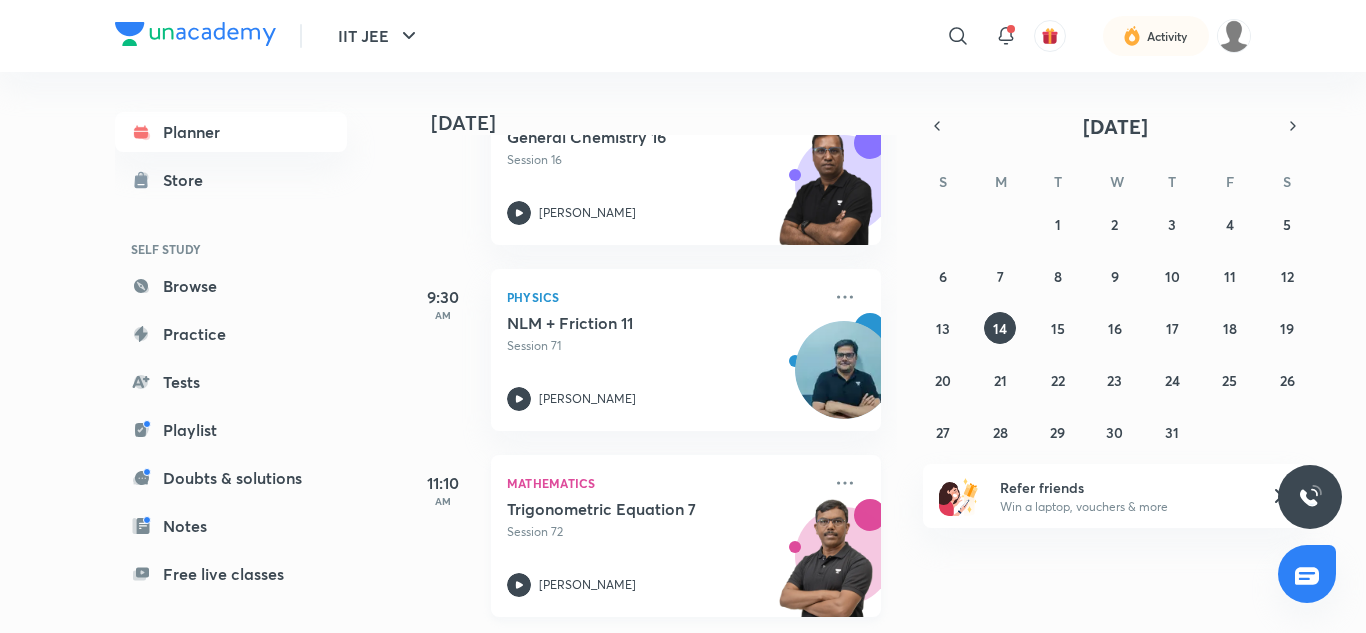 click 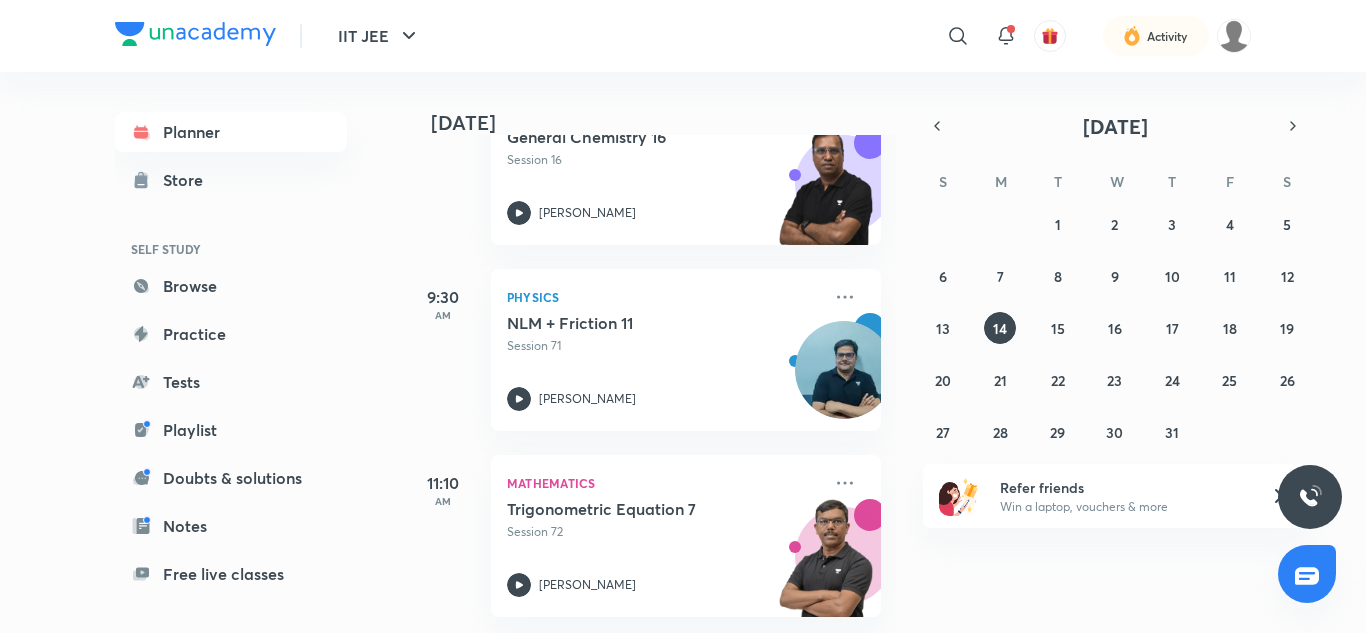 drag, startPoint x: 519, startPoint y: 566, endPoint x: 481, endPoint y: 604, distance: 53.740116 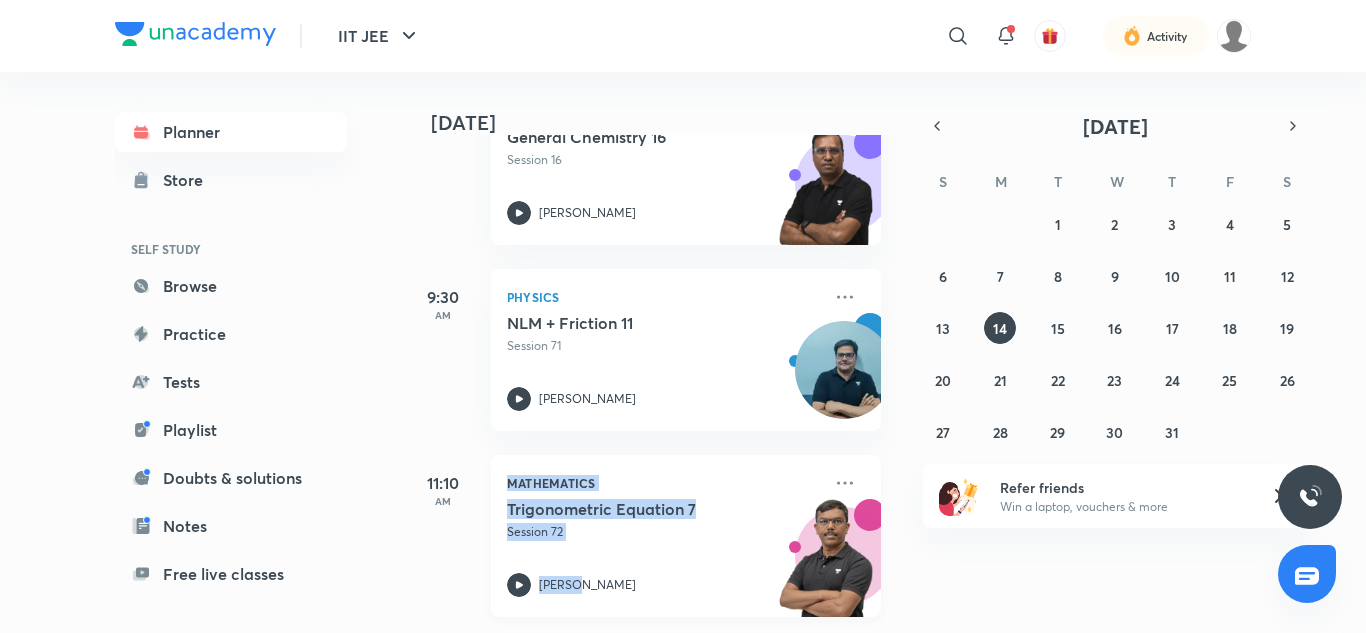 drag, startPoint x: 481, startPoint y: 604, endPoint x: 527, endPoint y: 575, distance: 54.378304 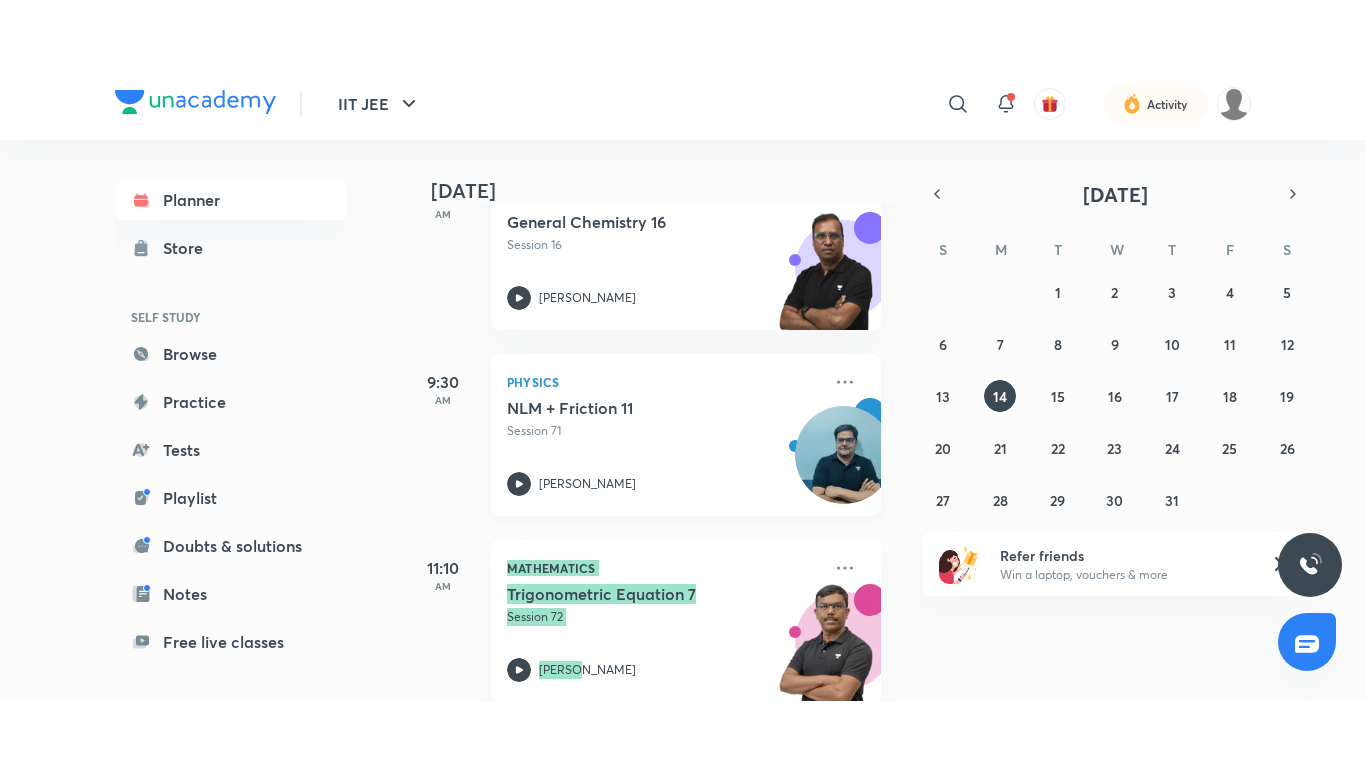 scroll, scrollTop: 554, scrollLeft: 0, axis: vertical 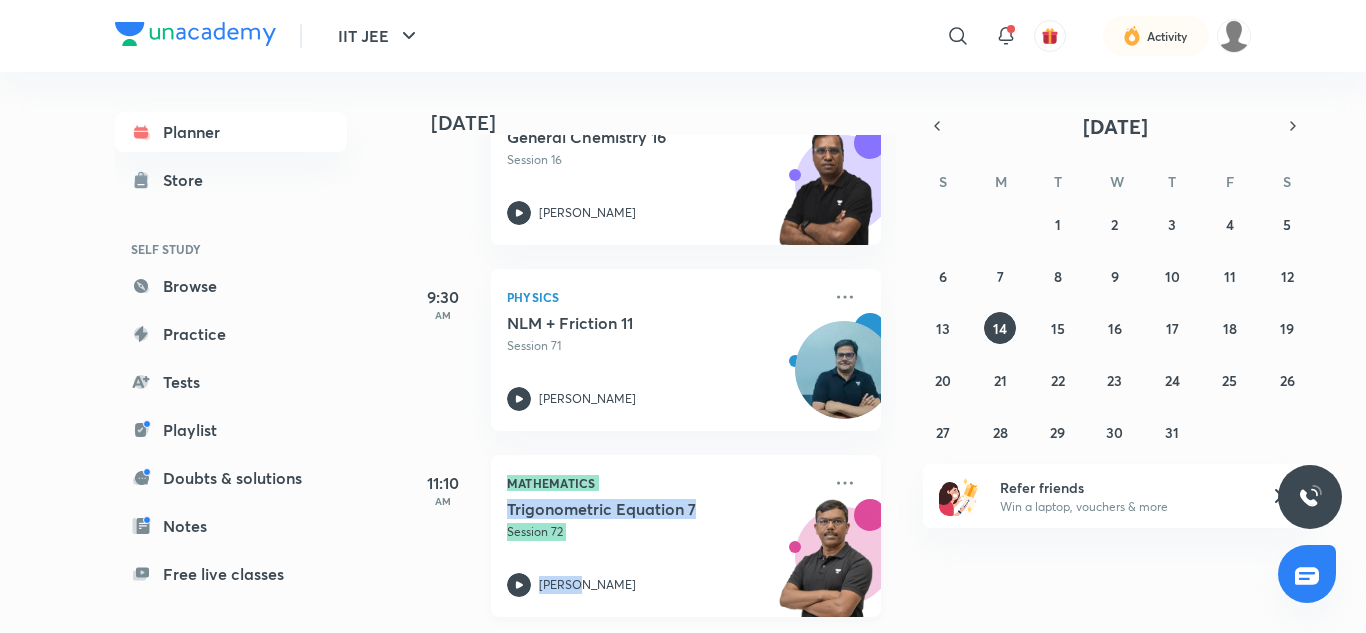 click 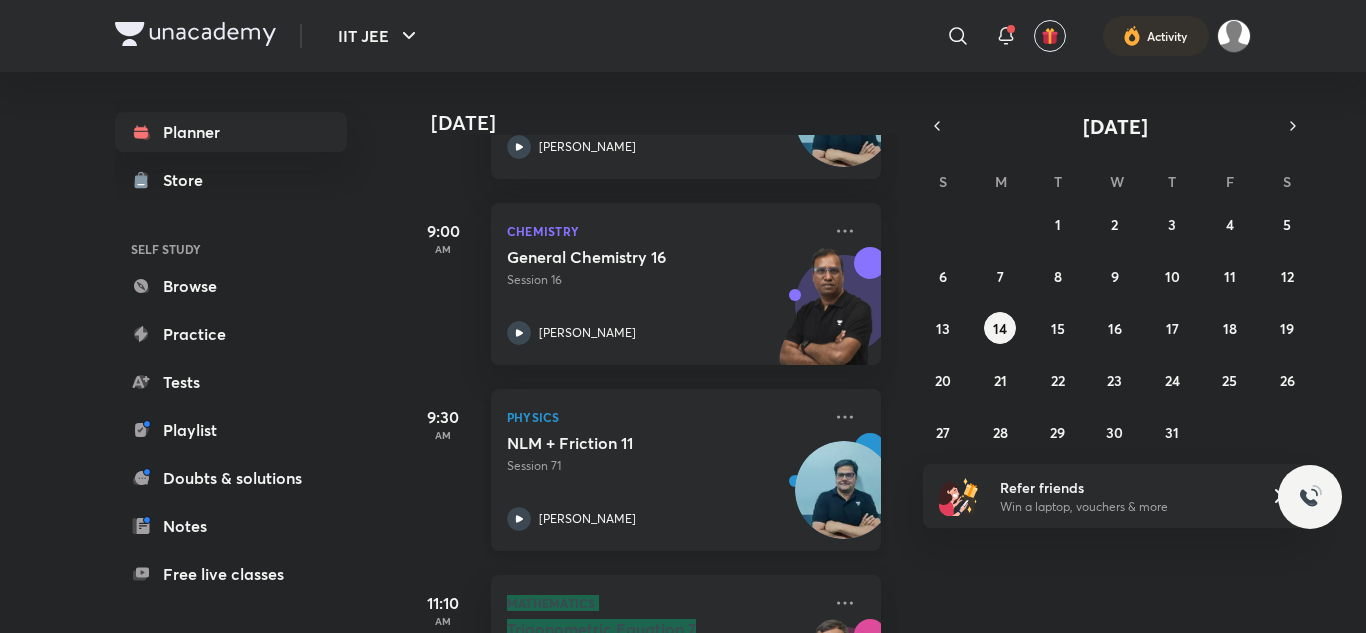 scroll, scrollTop: 554, scrollLeft: 0, axis: vertical 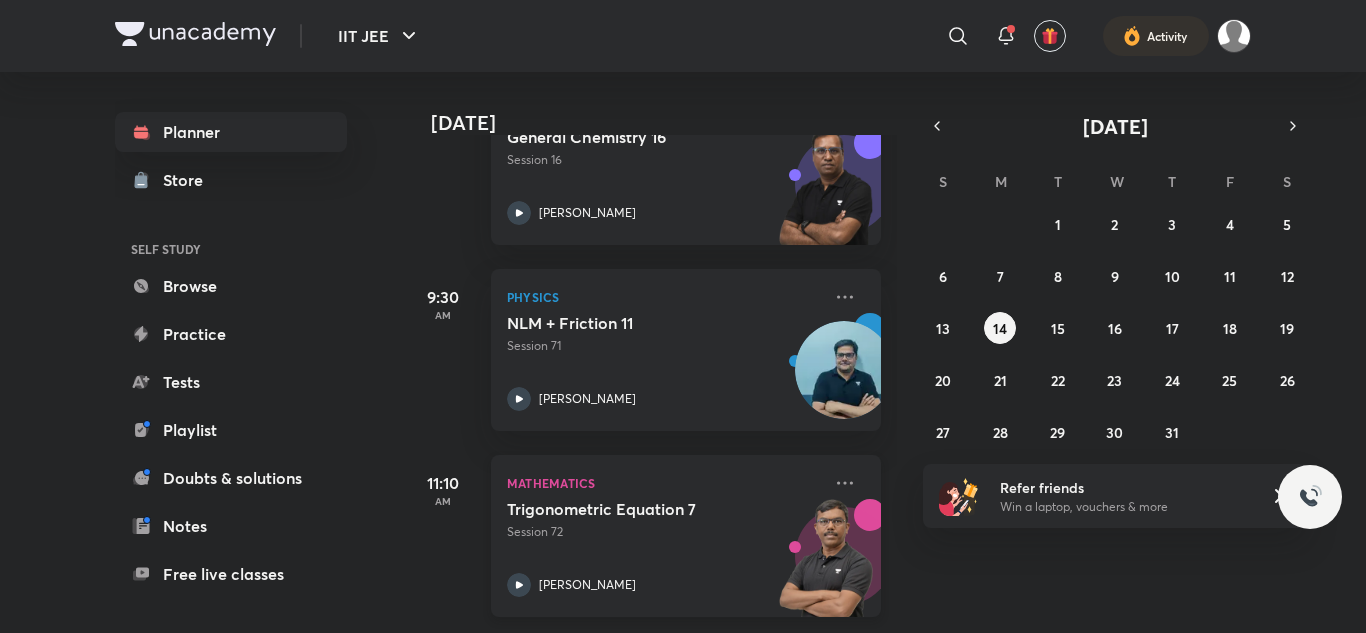 drag, startPoint x: 587, startPoint y: 545, endPoint x: 544, endPoint y: 525, distance: 47.423622 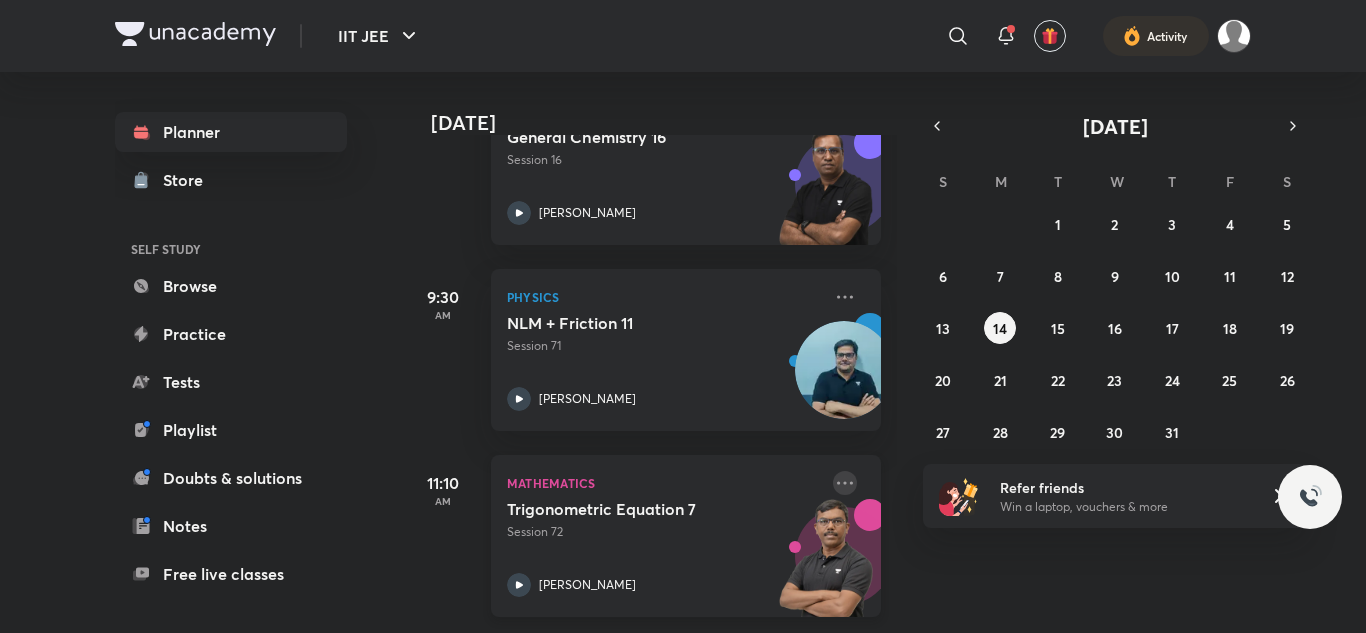 click 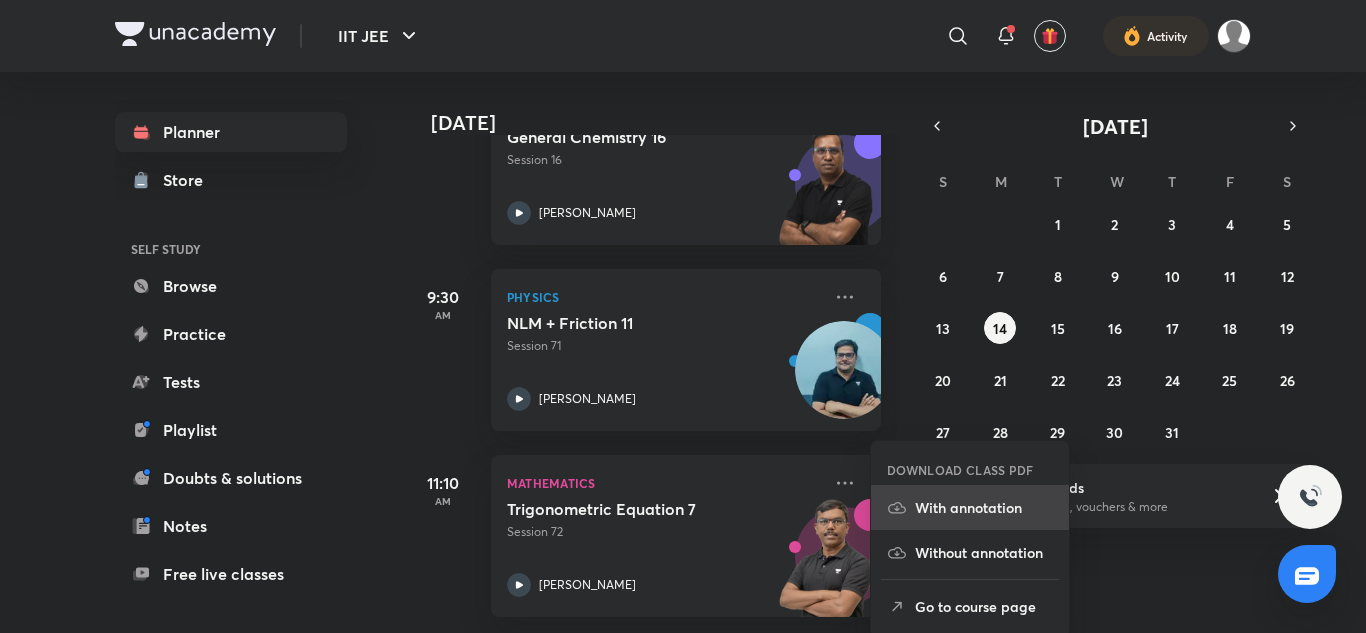 click on "With annotation" at bounding box center [984, 507] 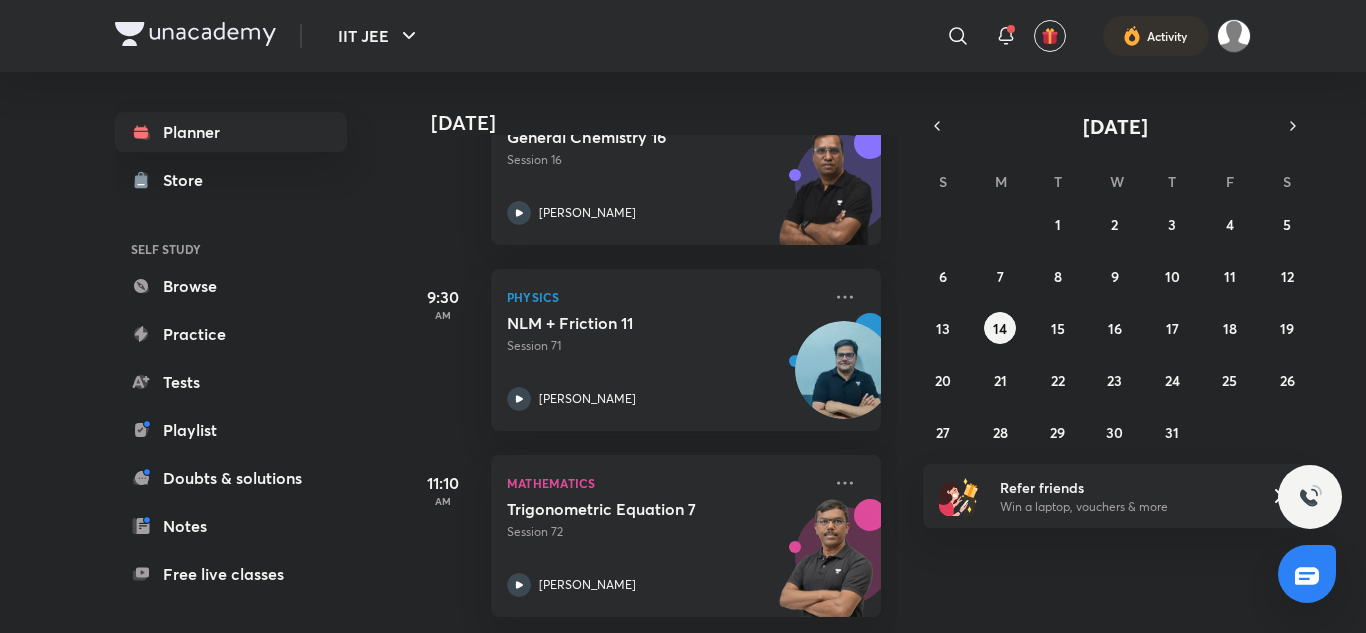 click on "IIT JEE ​  Activity" at bounding box center (683, 36) 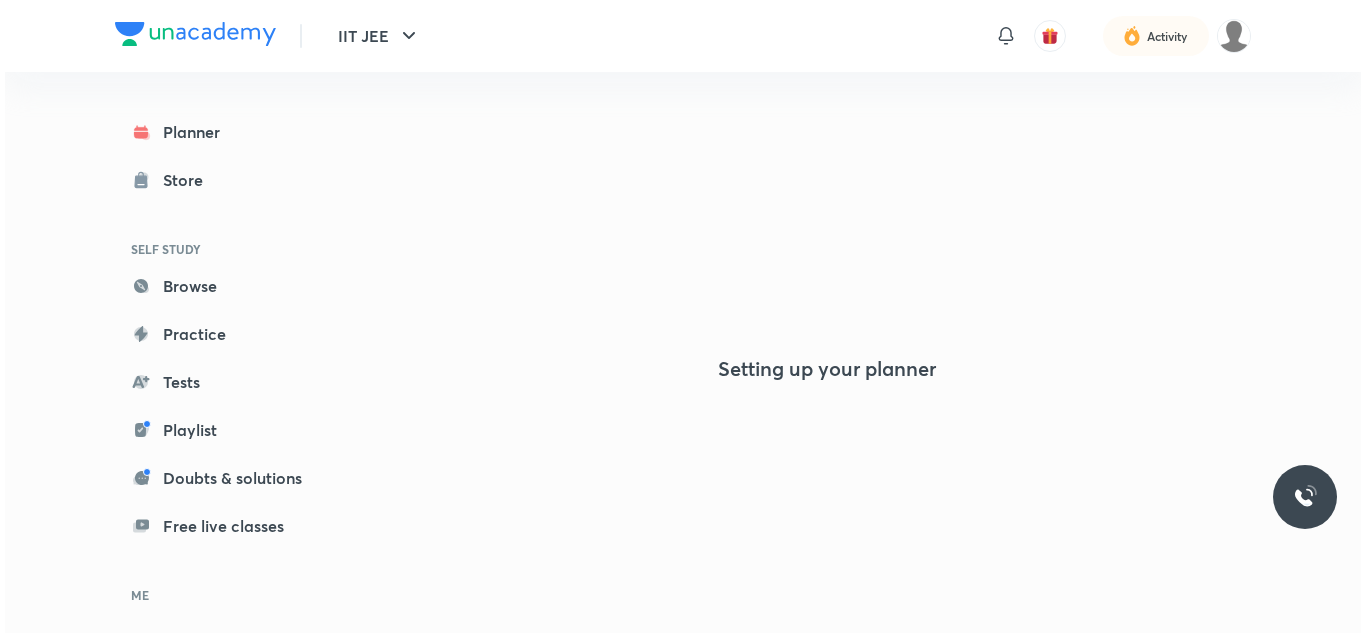 scroll, scrollTop: 0, scrollLeft: 0, axis: both 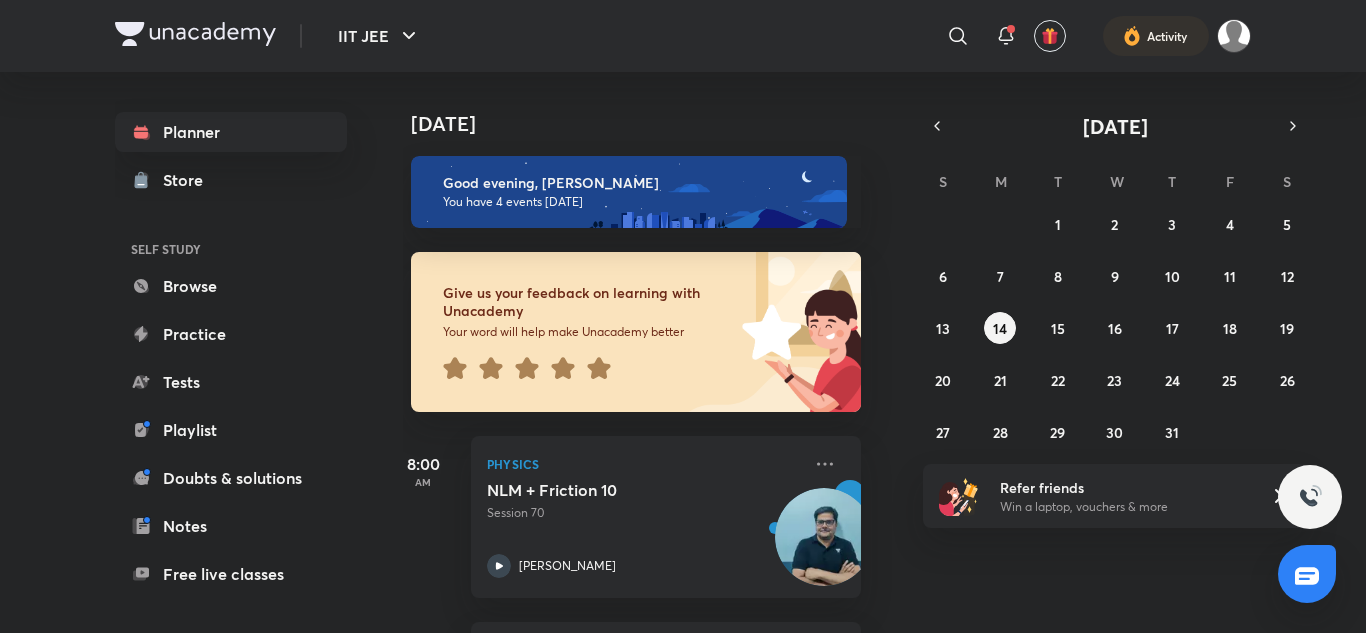 click 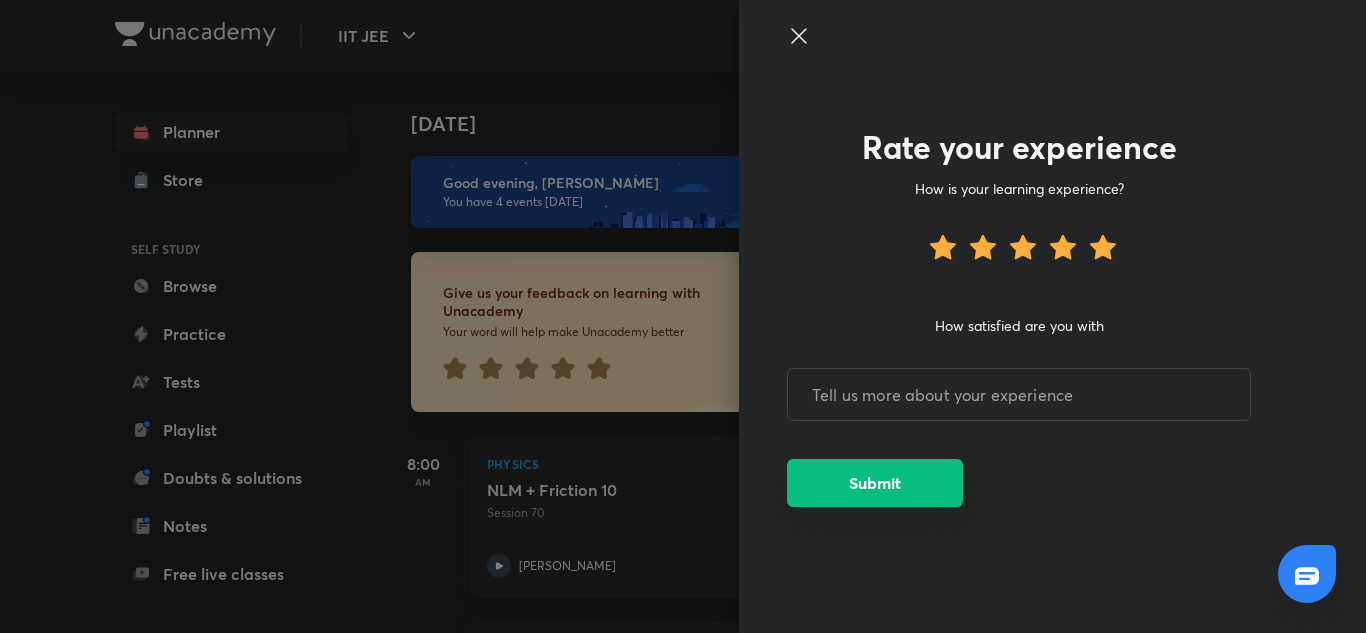 click on "Submit" at bounding box center (875, 483) 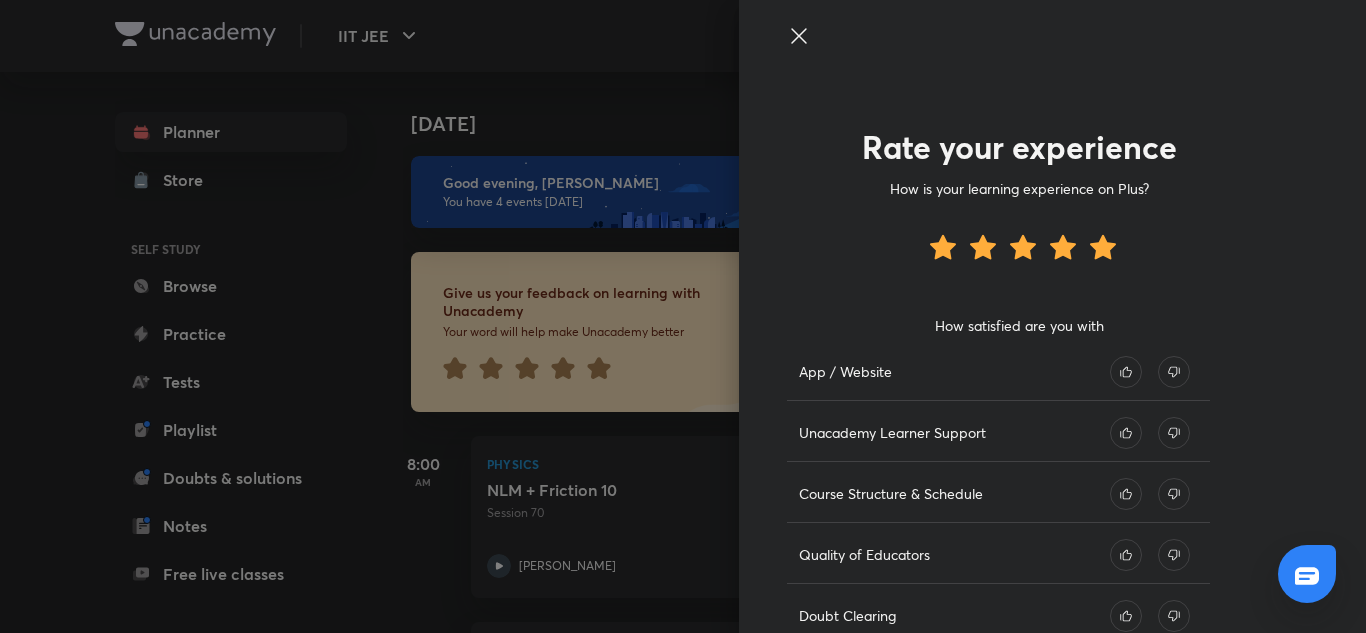 scroll, scrollTop: 241, scrollLeft: 0, axis: vertical 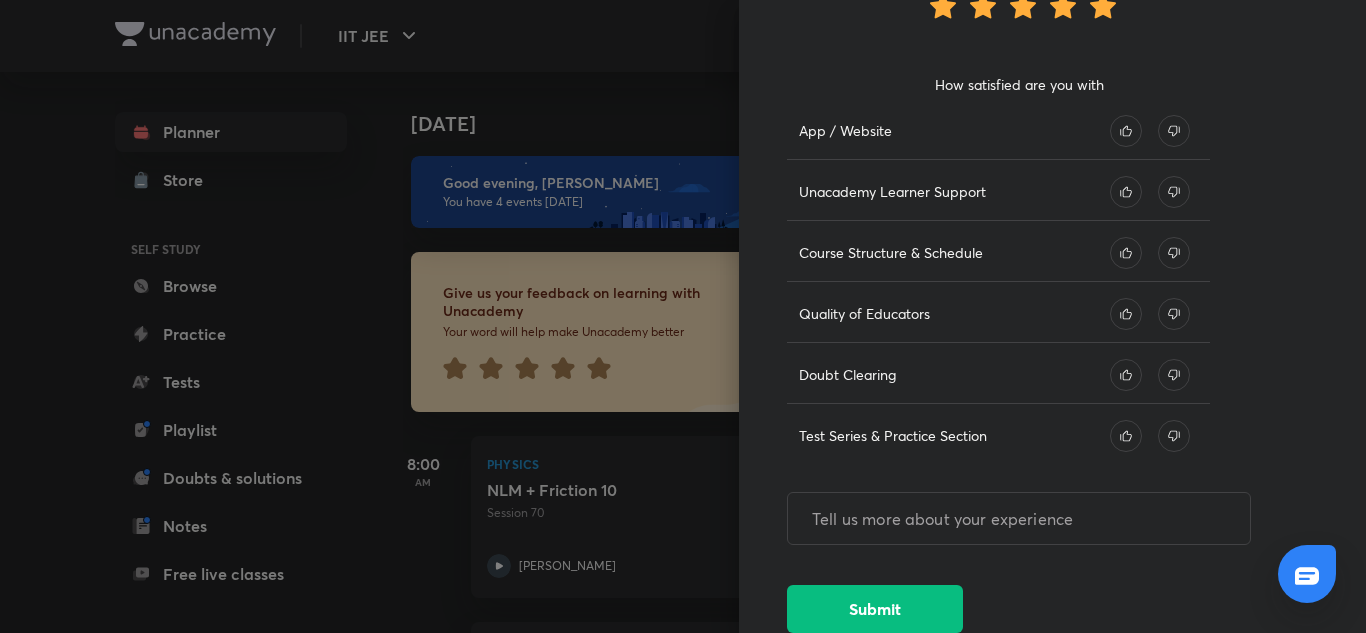 click 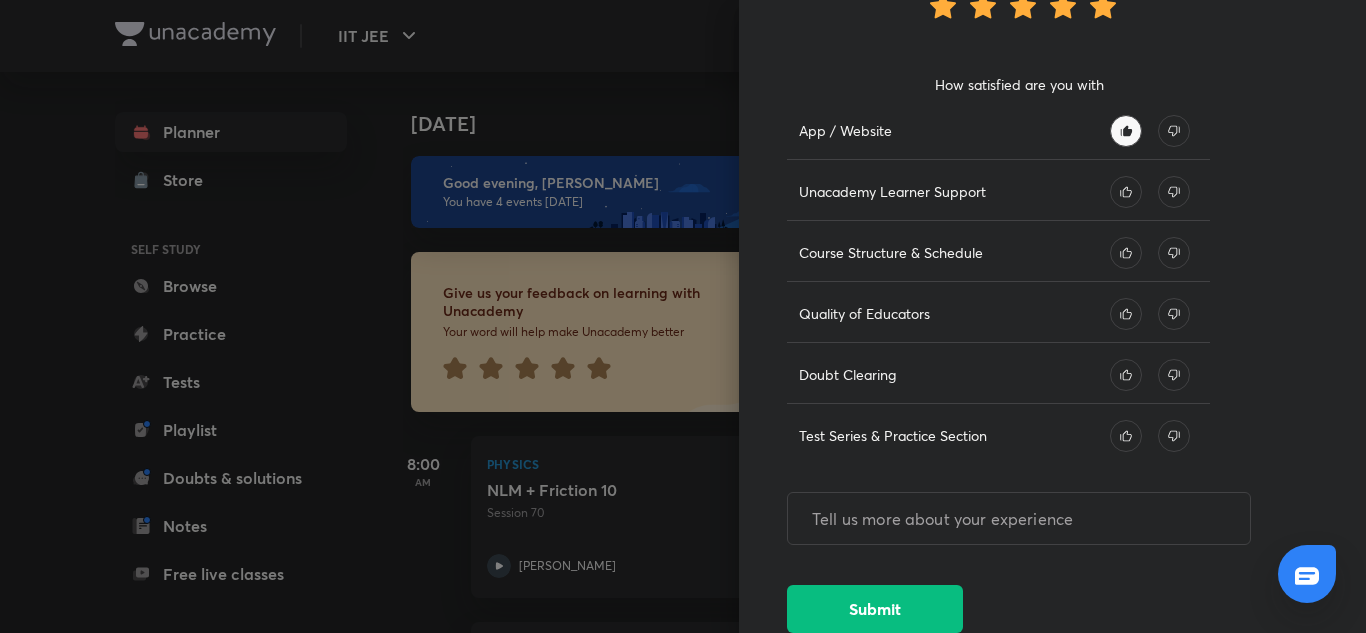 click 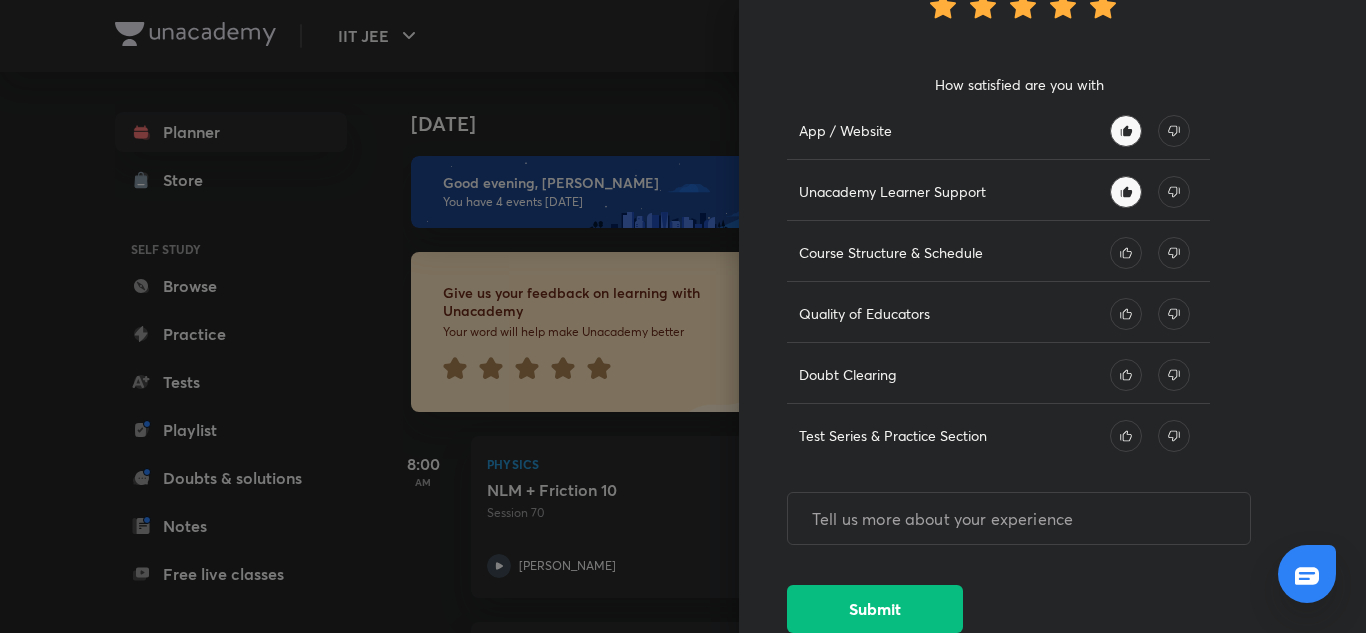 click 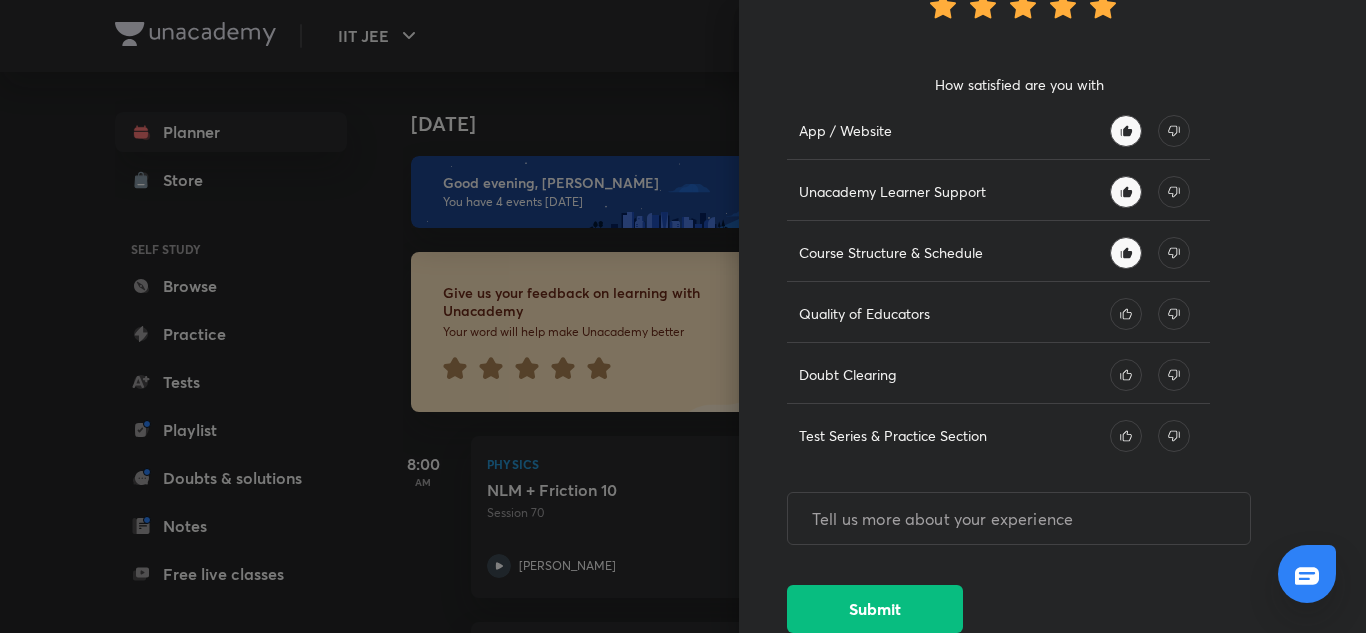 click 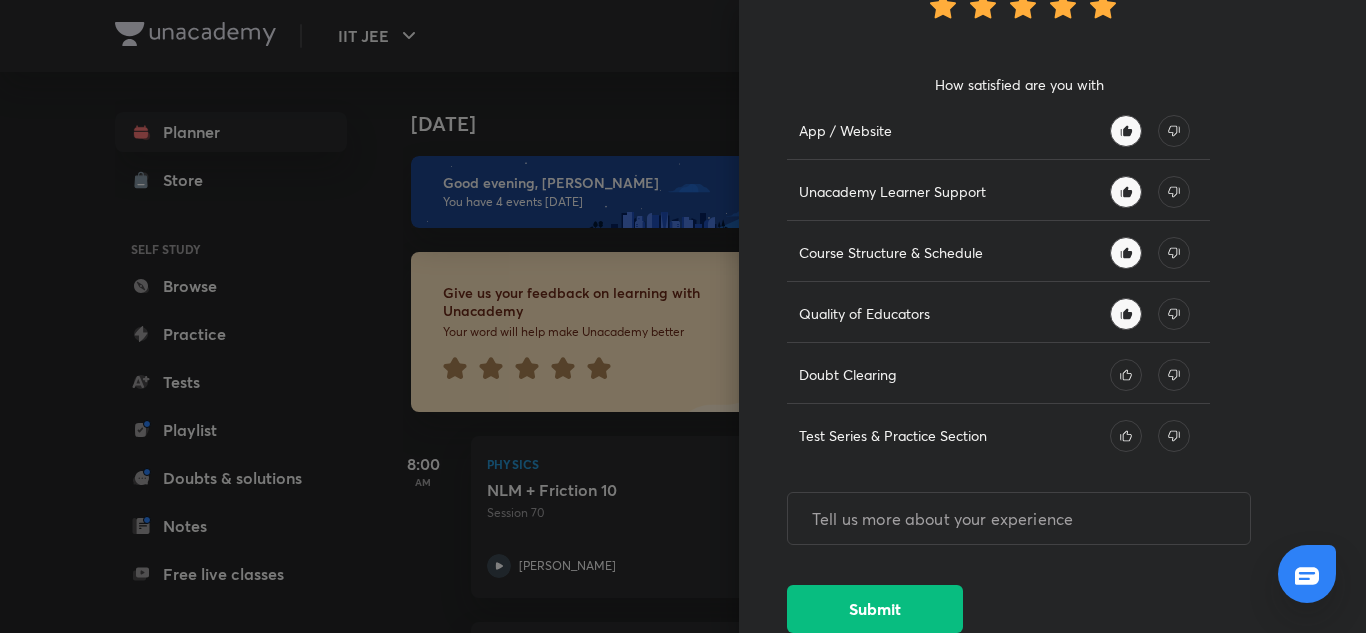 click 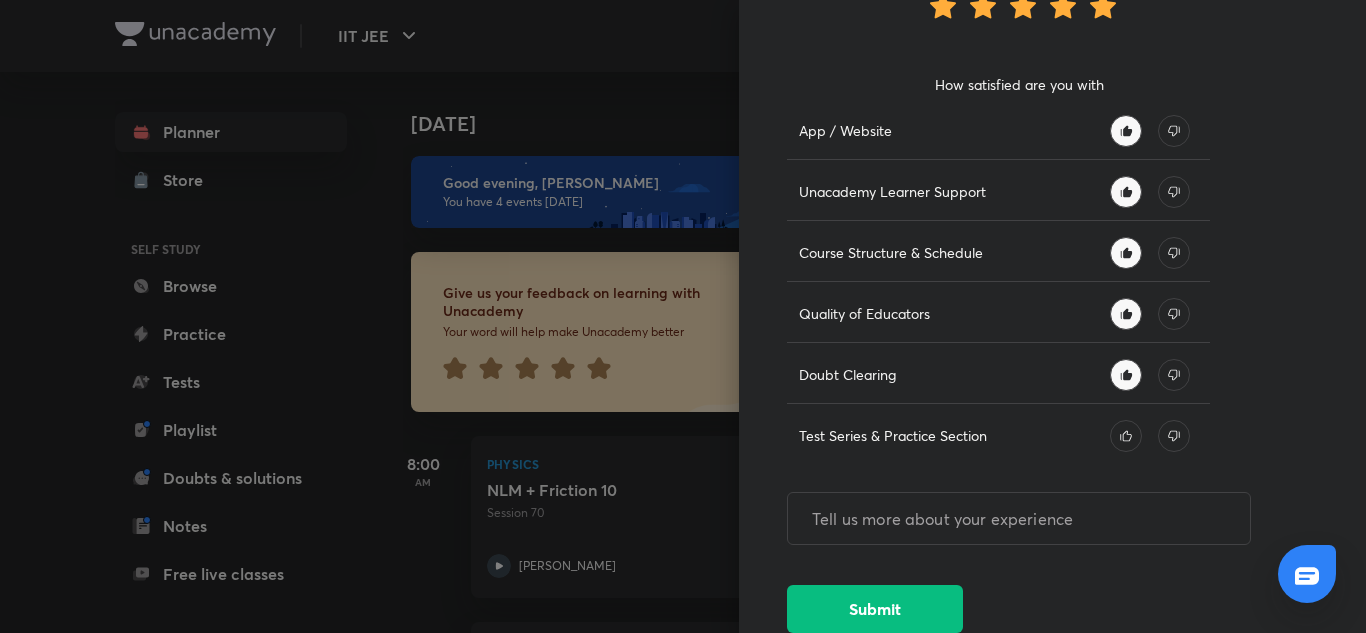 click 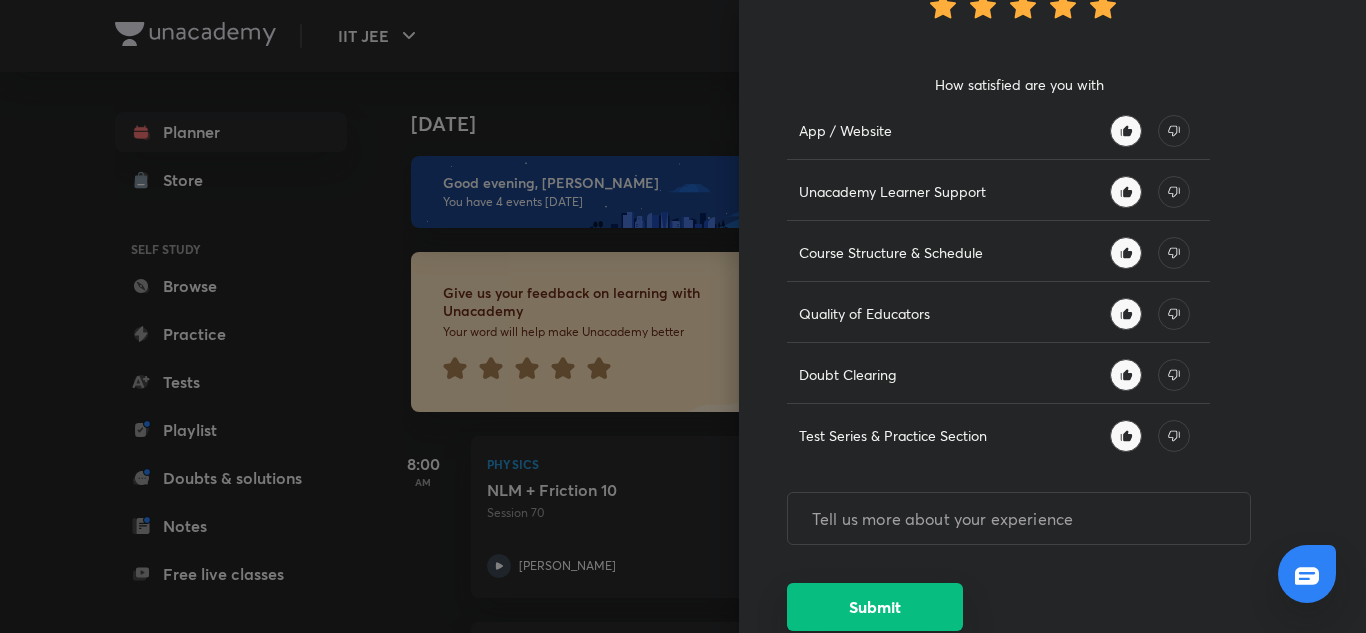 click on "Submit" at bounding box center (875, 607) 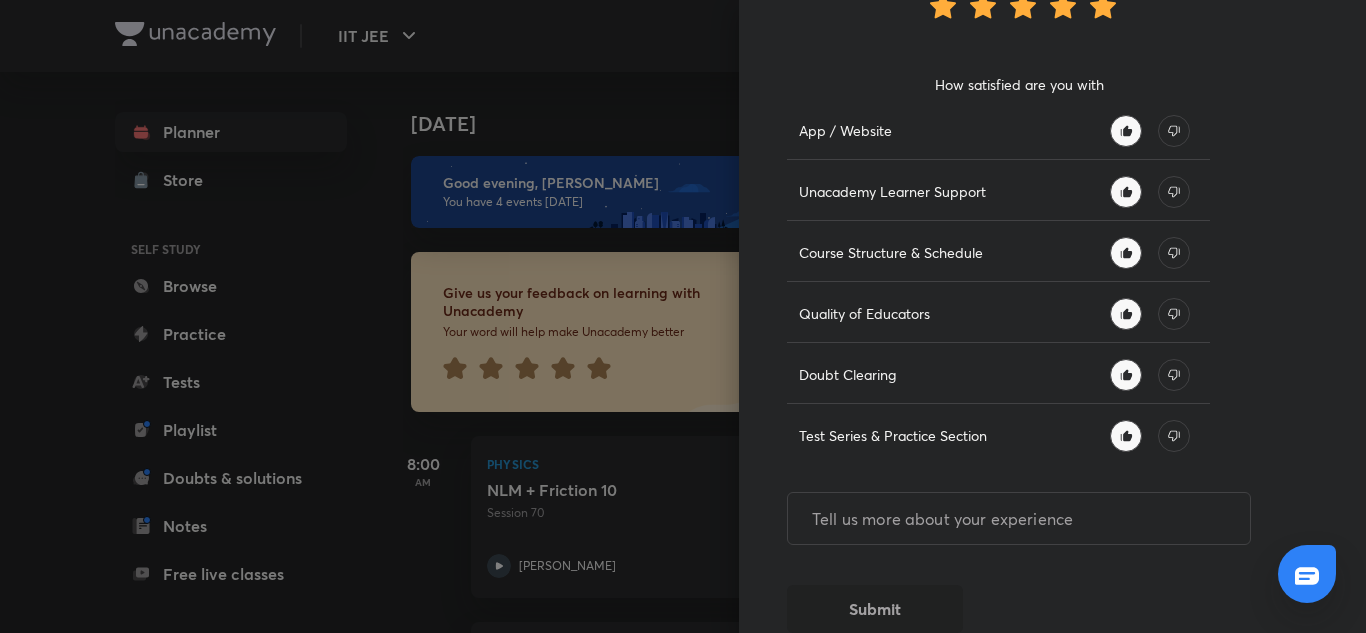 scroll, scrollTop: 0, scrollLeft: 0, axis: both 